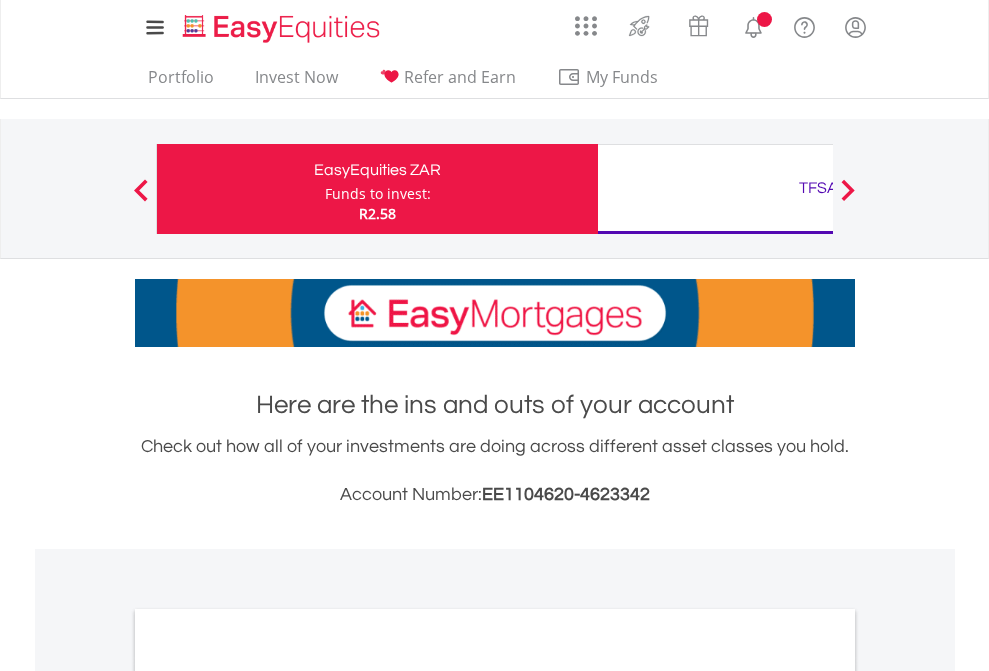 scroll, scrollTop: 0, scrollLeft: 0, axis: both 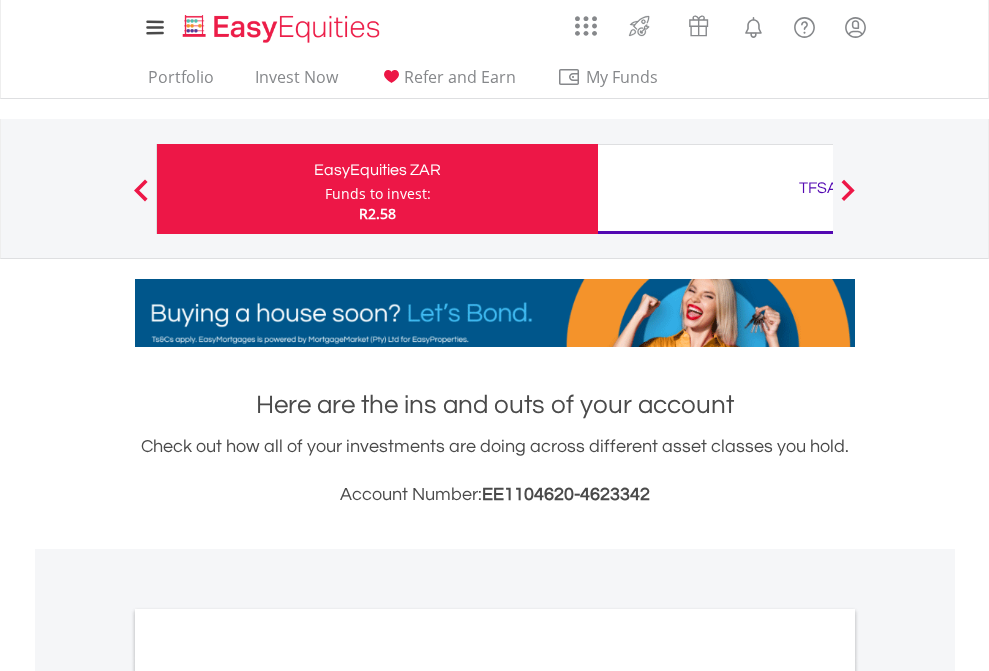 click on "Funds to invest:" at bounding box center (378, 194) 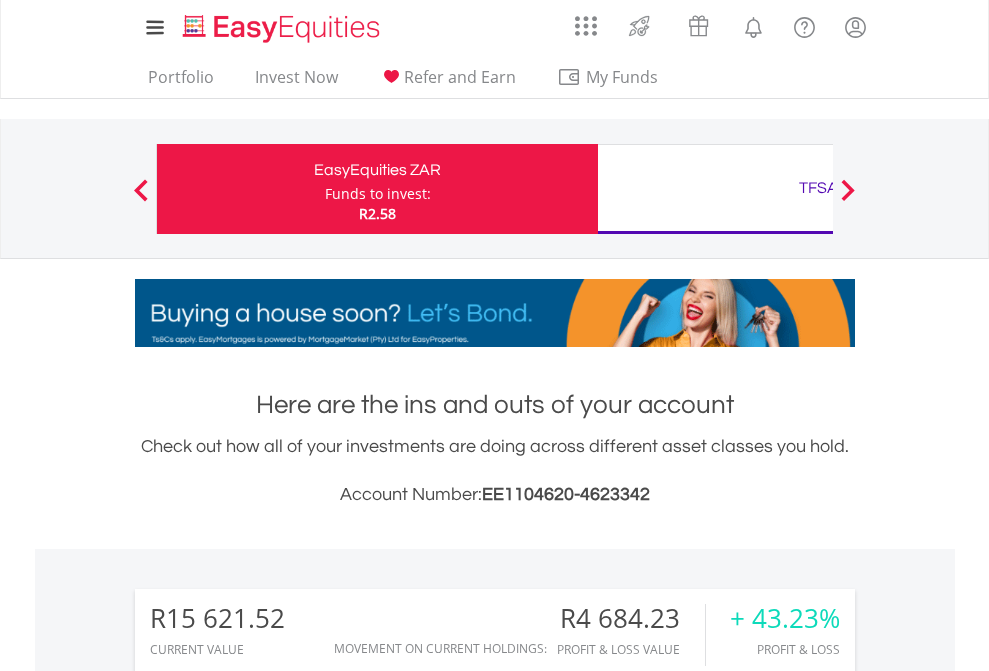 scroll, scrollTop: 999808, scrollLeft: 999687, axis: both 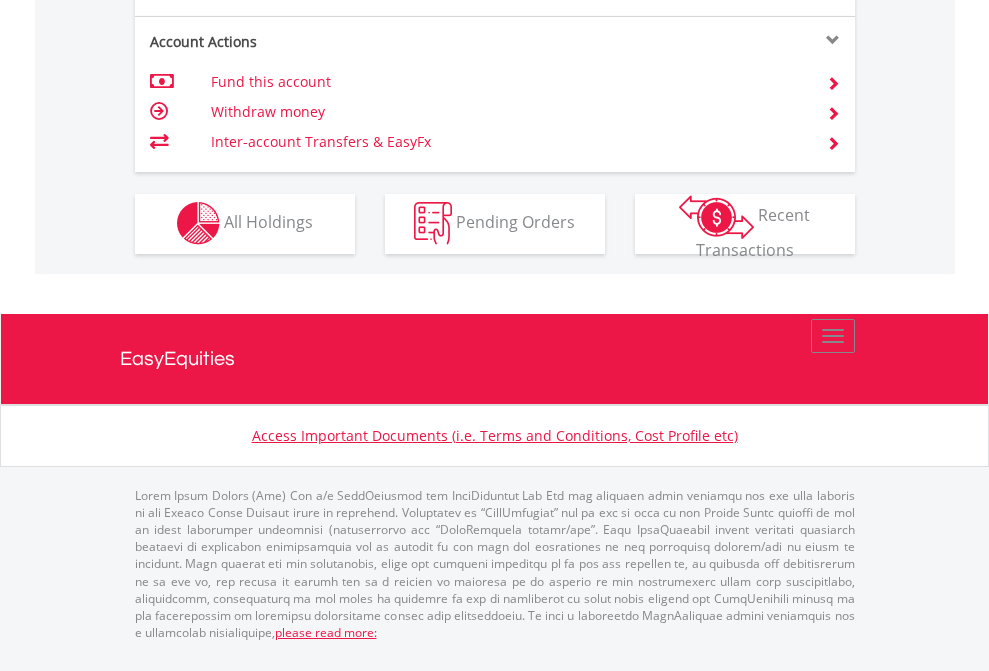 click on "Investment types" at bounding box center [706, -357] 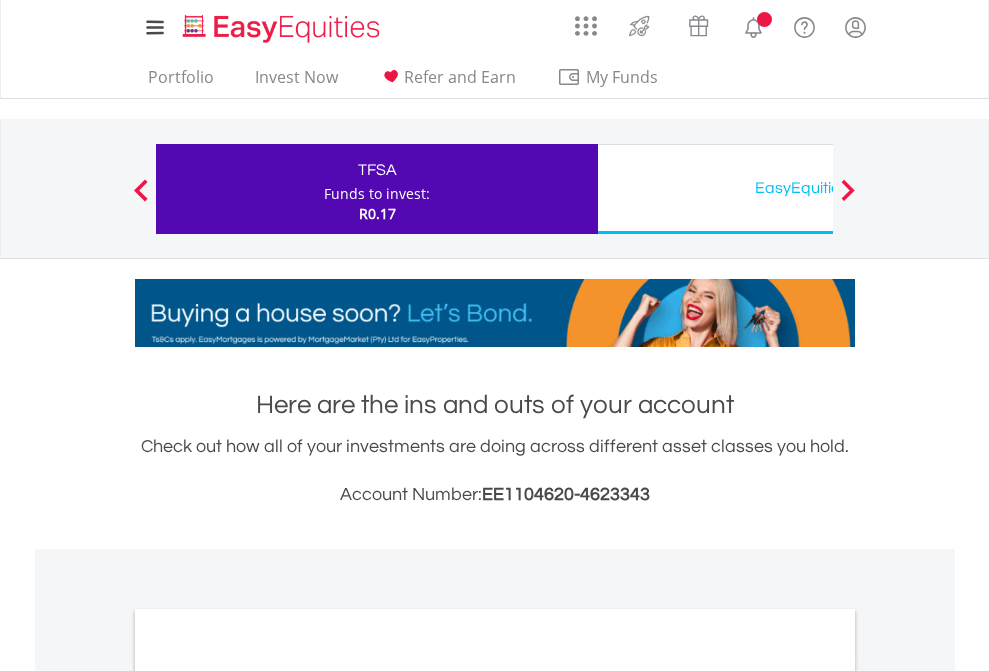 scroll, scrollTop: 0, scrollLeft: 0, axis: both 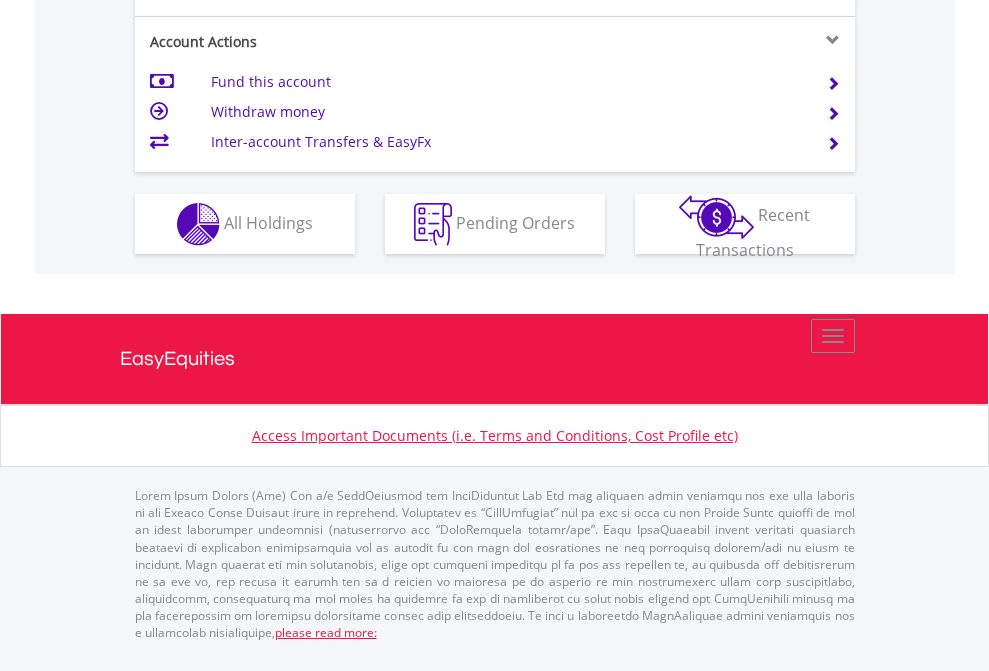 click on "Investment types" at bounding box center (706, -337) 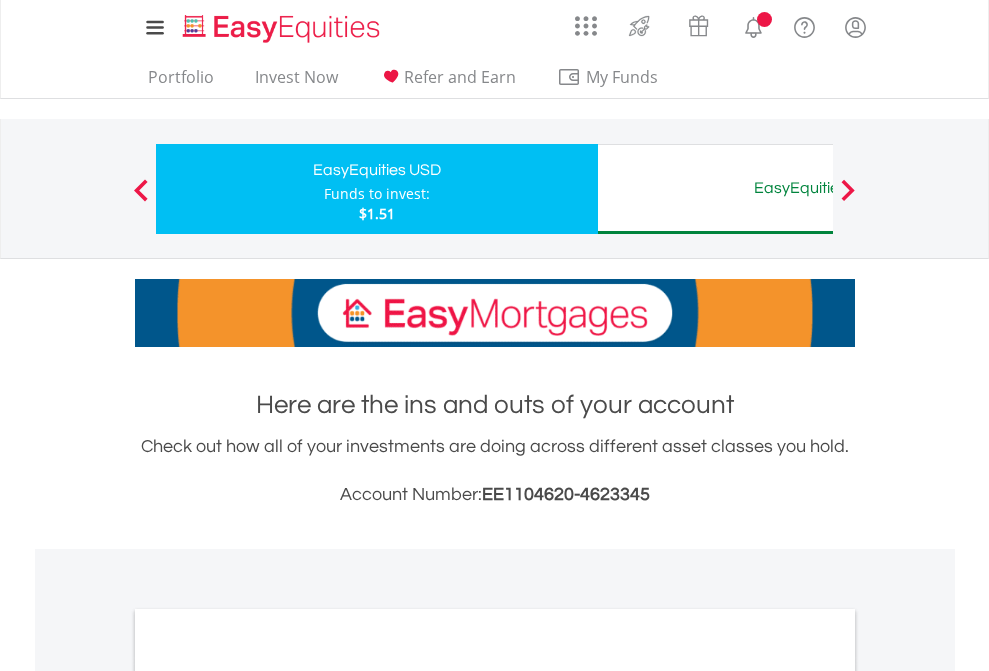 scroll, scrollTop: 0, scrollLeft: 0, axis: both 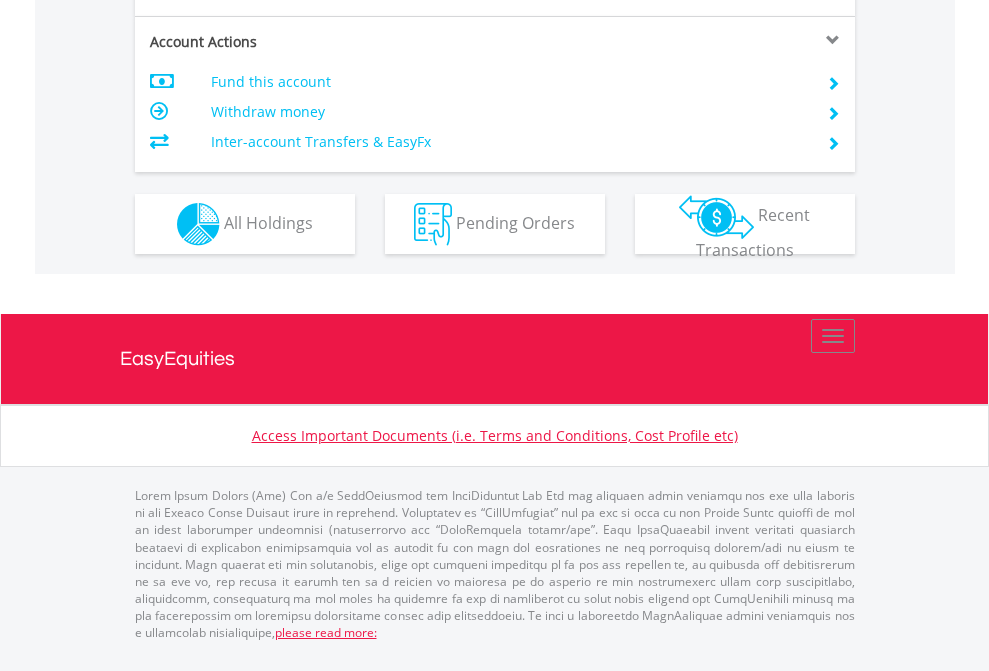 click on "Investment types" at bounding box center [706, -337] 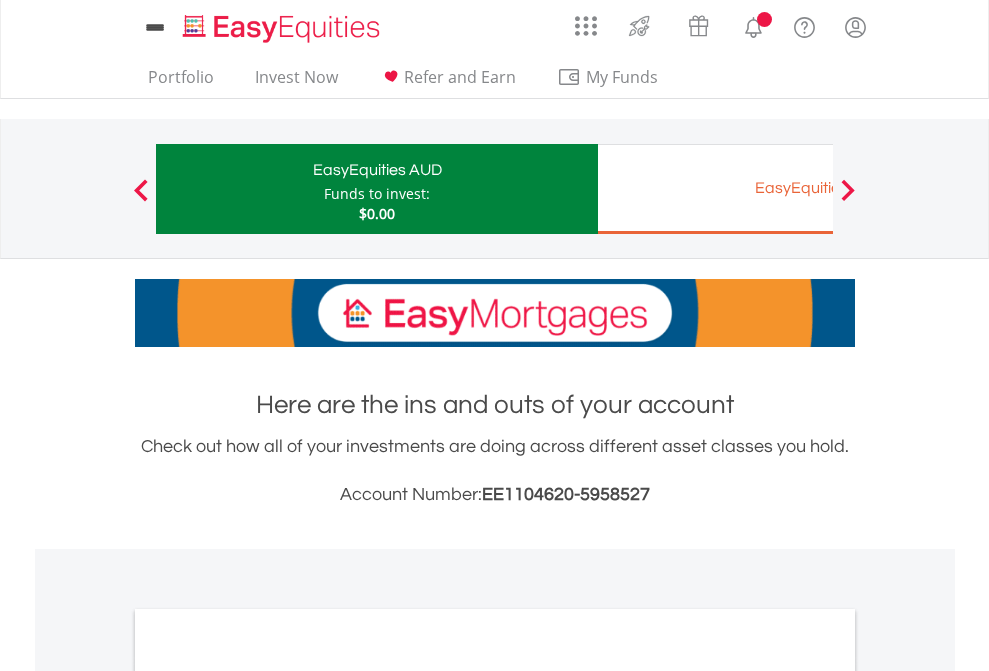 scroll, scrollTop: 0, scrollLeft: 0, axis: both 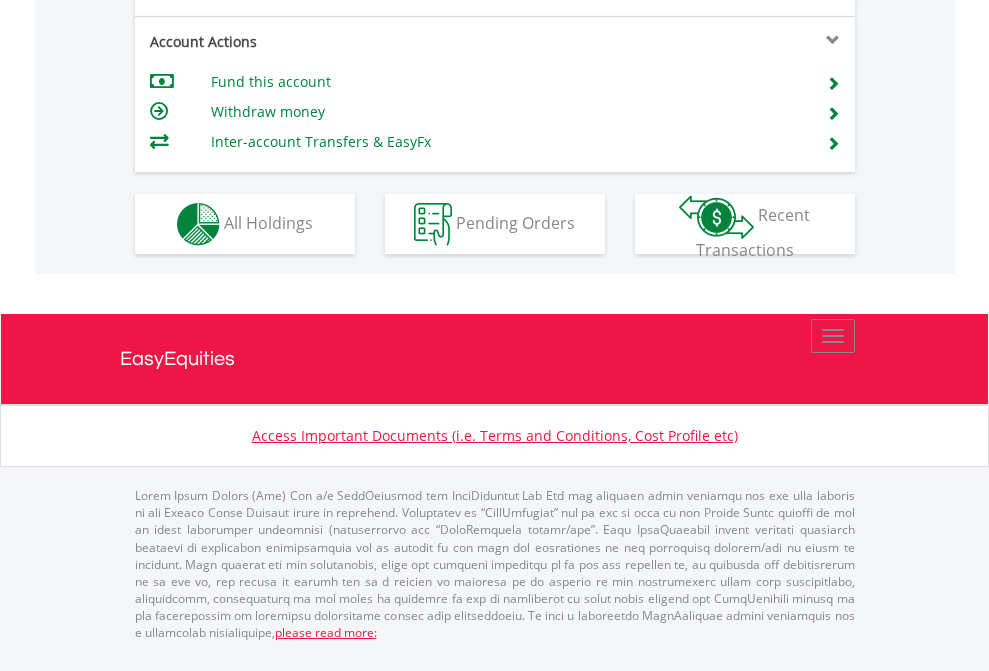 click on "Investment types" at bounding box center [706, -337] 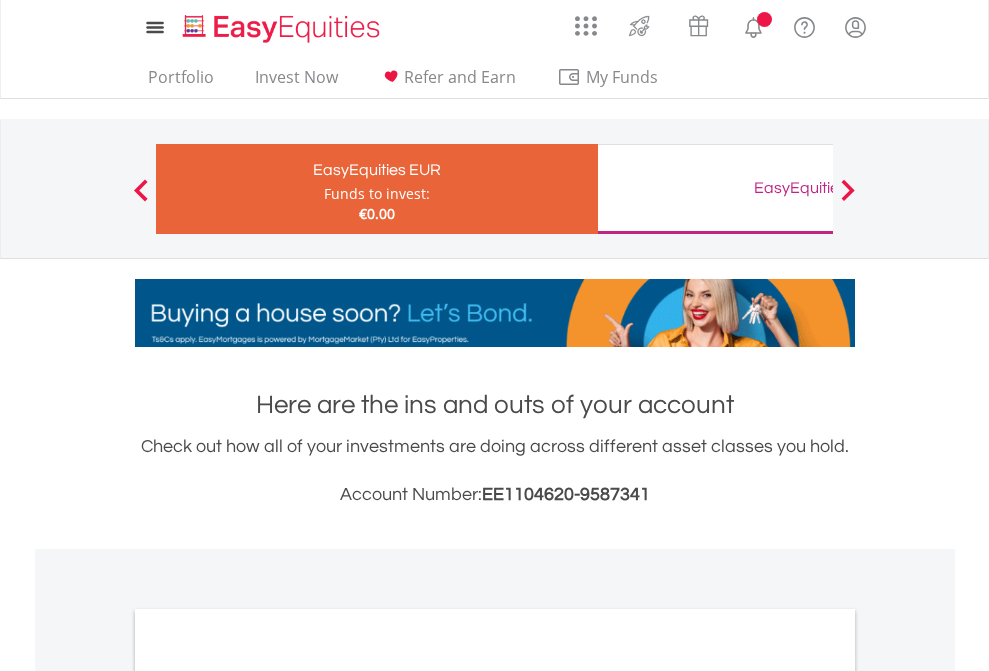 scroll, scrollTop: 0, scrollLeft: 0, axis: both 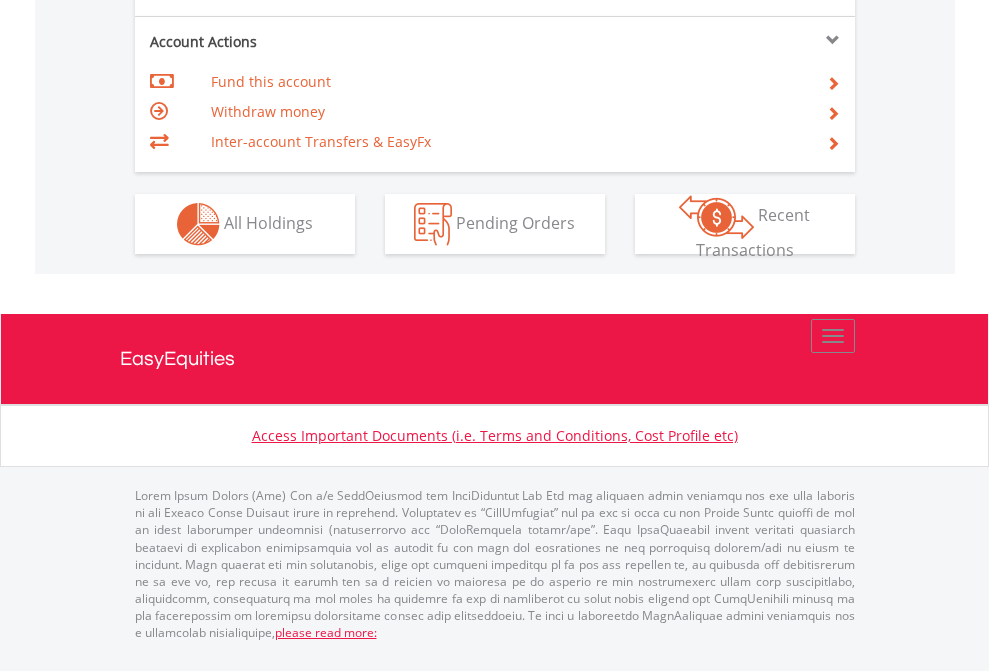 click on "Investment types" at bounding box center (706, -337) 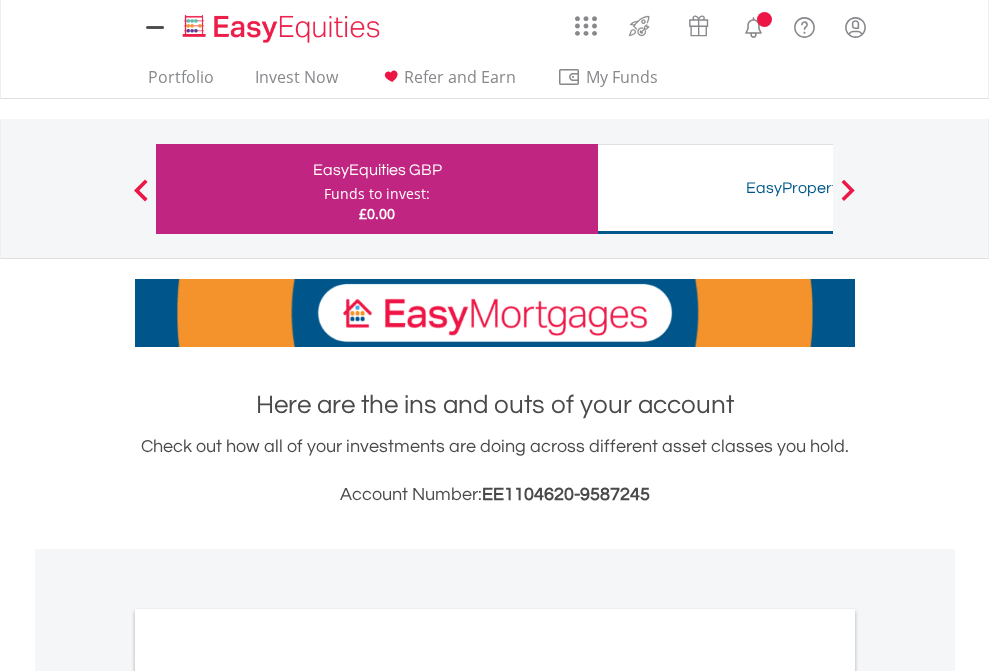 scroll, scrollTop: 0, scrollLeft: 0, axis: both 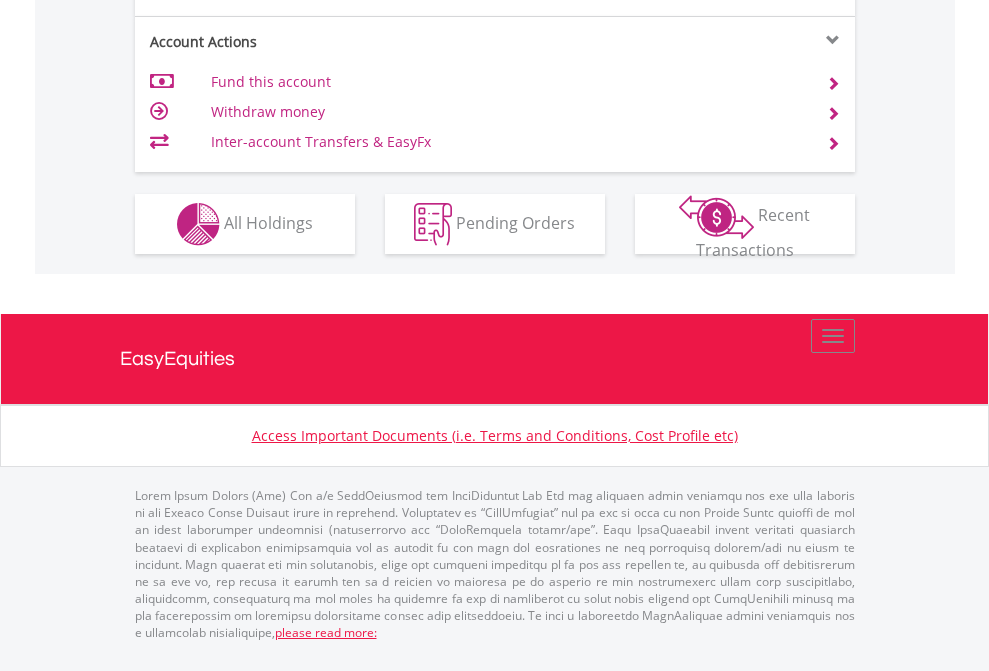 click on "Investment types" at bounding box center [706, -337] 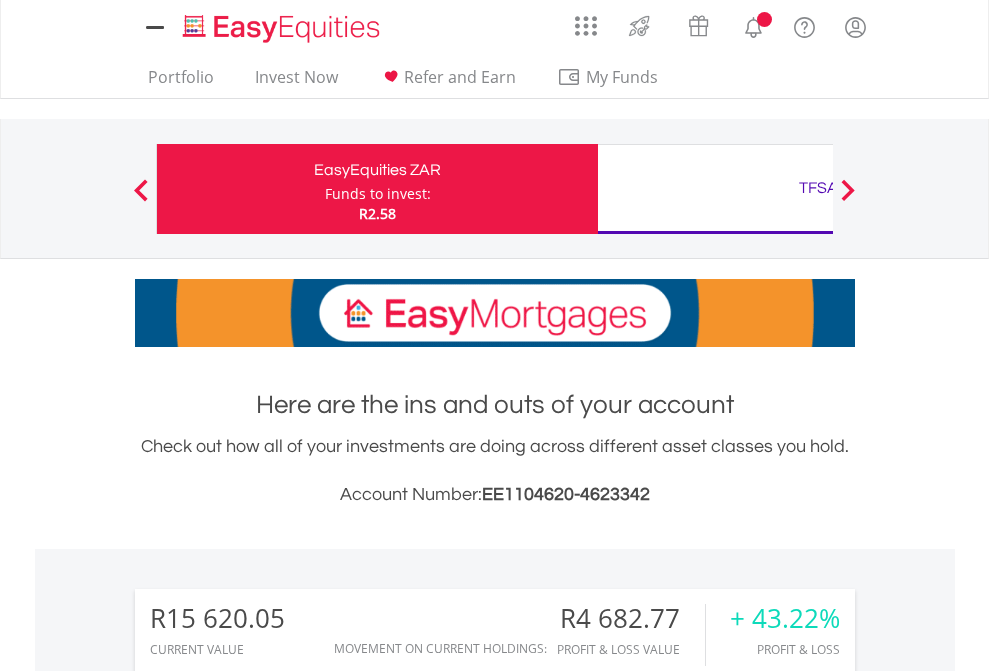 scroll, scrollTop: 0, scrollLeft: 0, axis: both 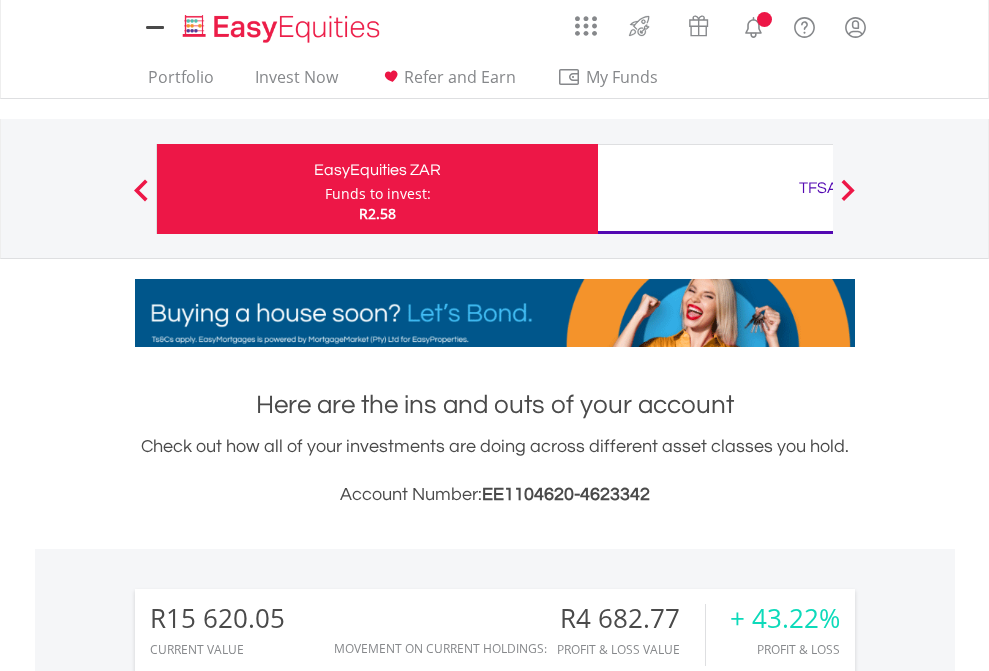 click on "All Holdings" at bounding box center (268, 1626) 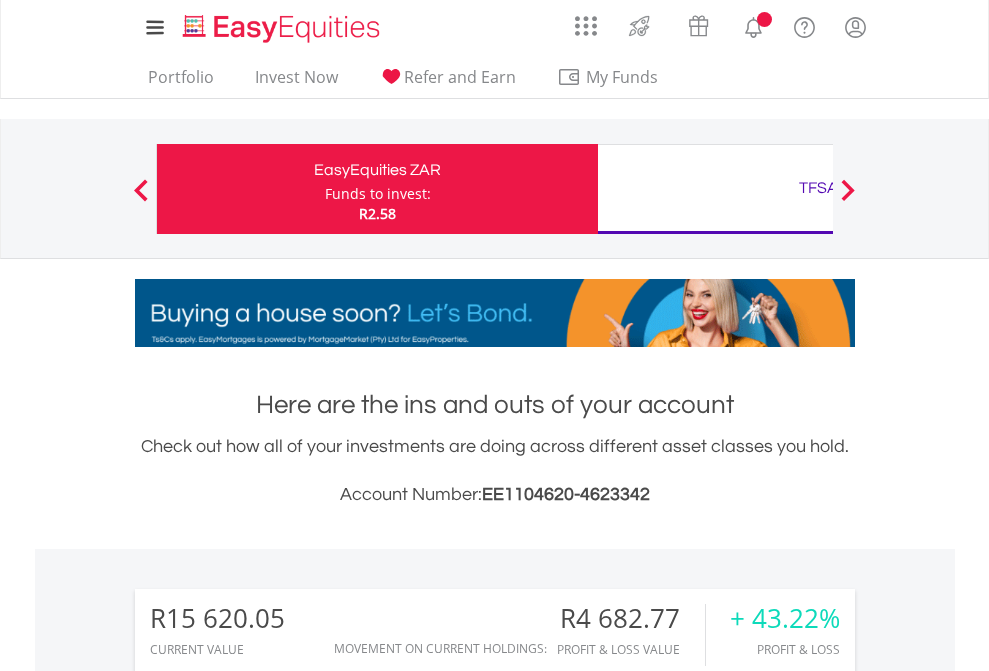 scroll, scrollTop: 1653, scrollLeft: 0, axis: vertical 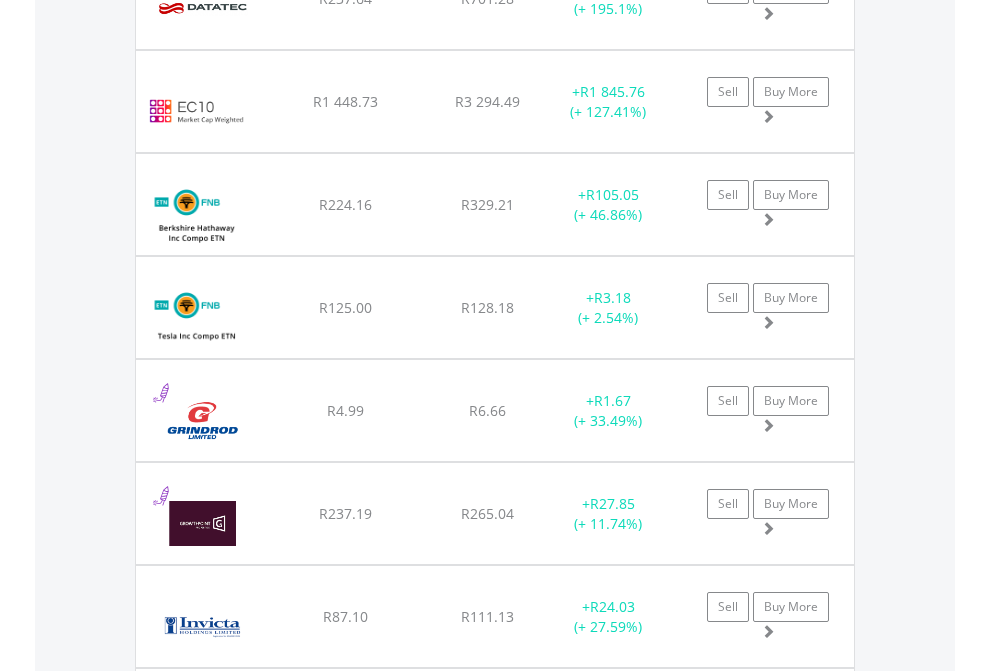 click on "TFSA" at bounding box center (818, -2196) 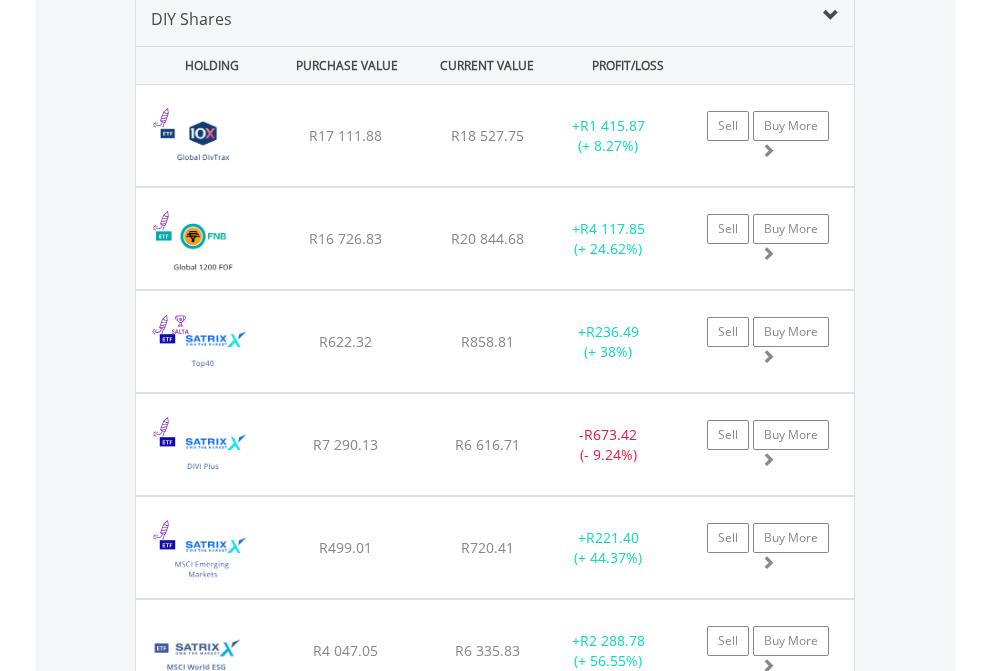 scroll, scrollTop: 1933, scrollLeft: 0, axis: vertical 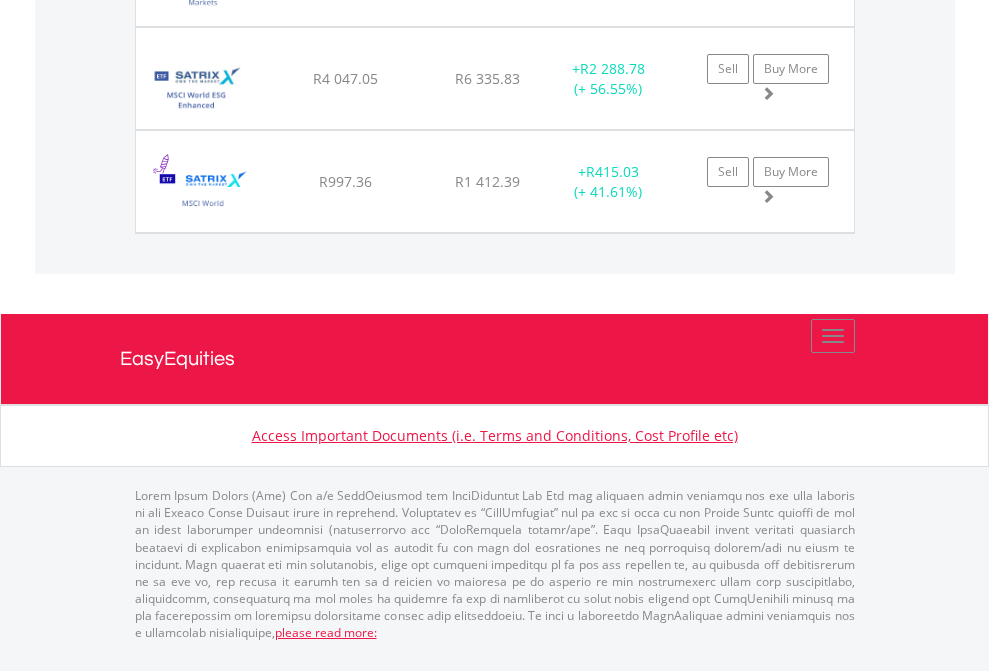 click on "EasyEquities USD" at bounding box center [818, -1586] 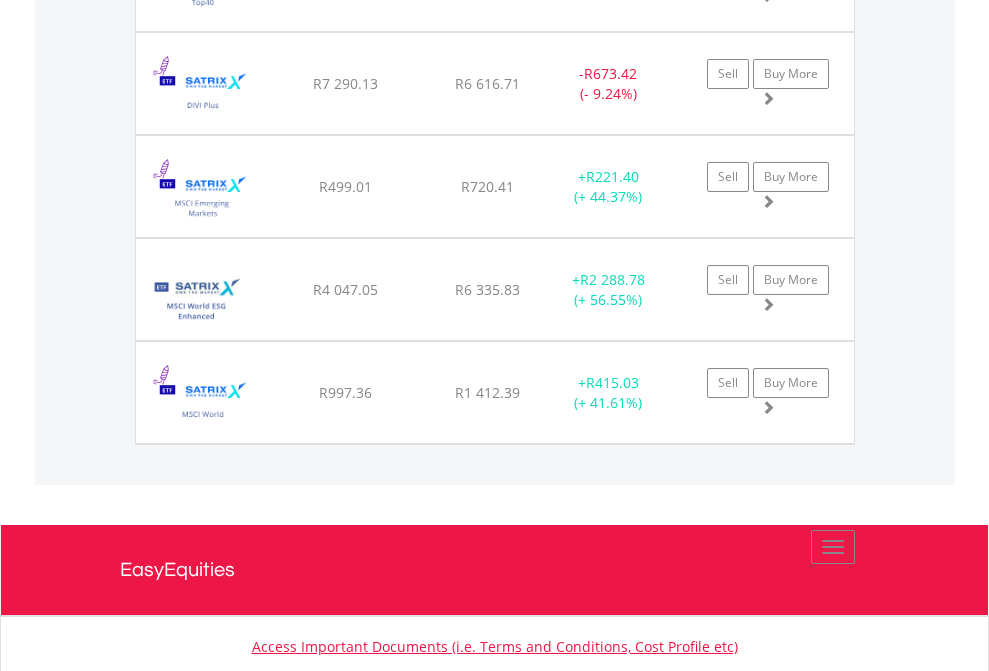 scroll, scrollTop: 144, scrollLeft: 0, axis: vertical 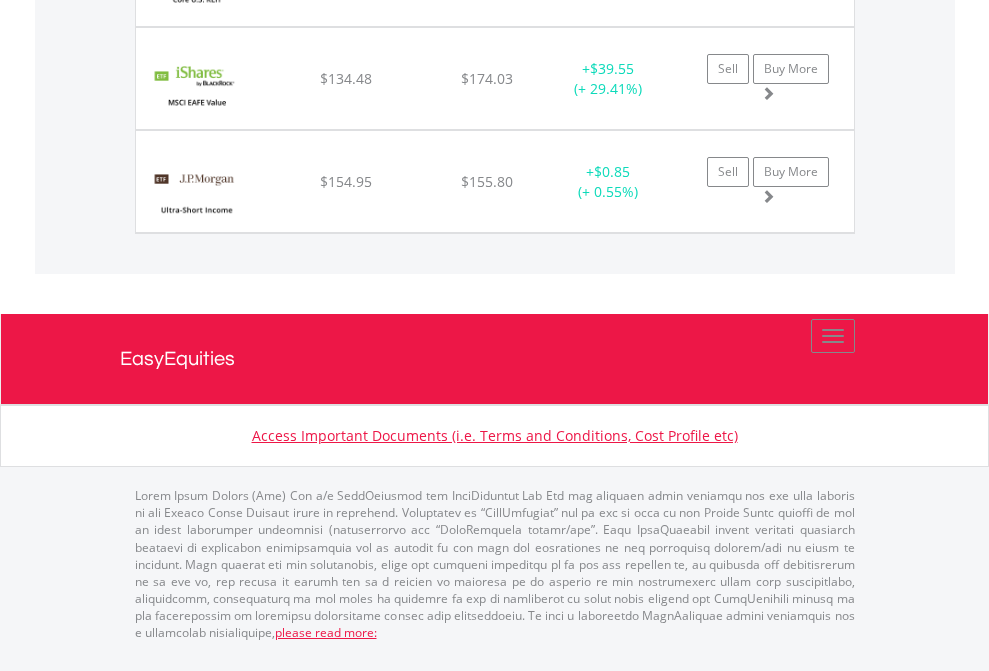 click on "EasyEquities AUD" at bounding box center [818, -1483] 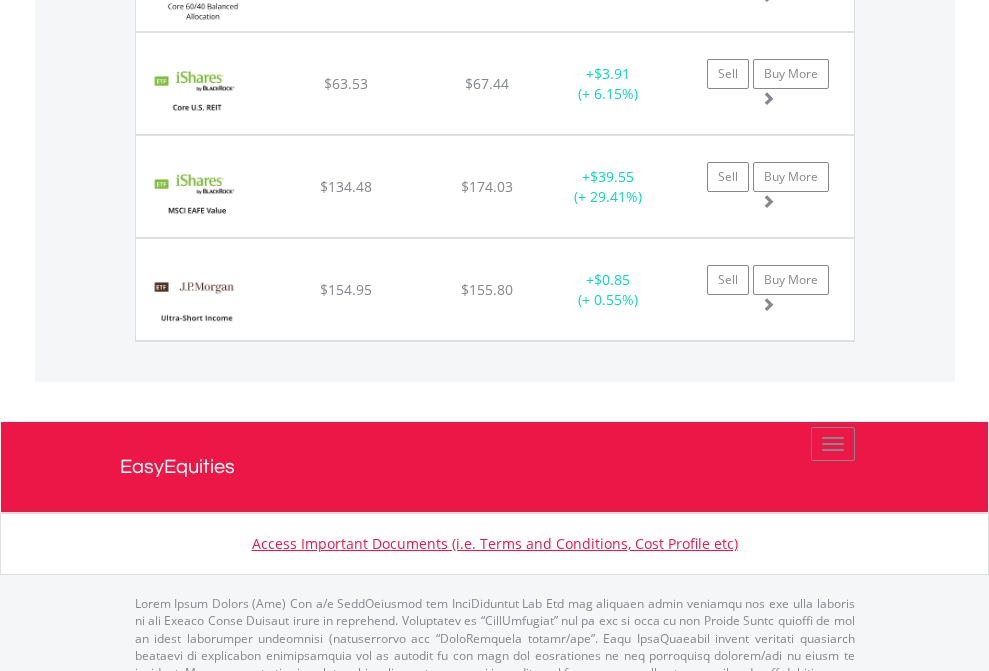 scroll, scrollTop: 144, scrollLeft: 0, axis: vertical 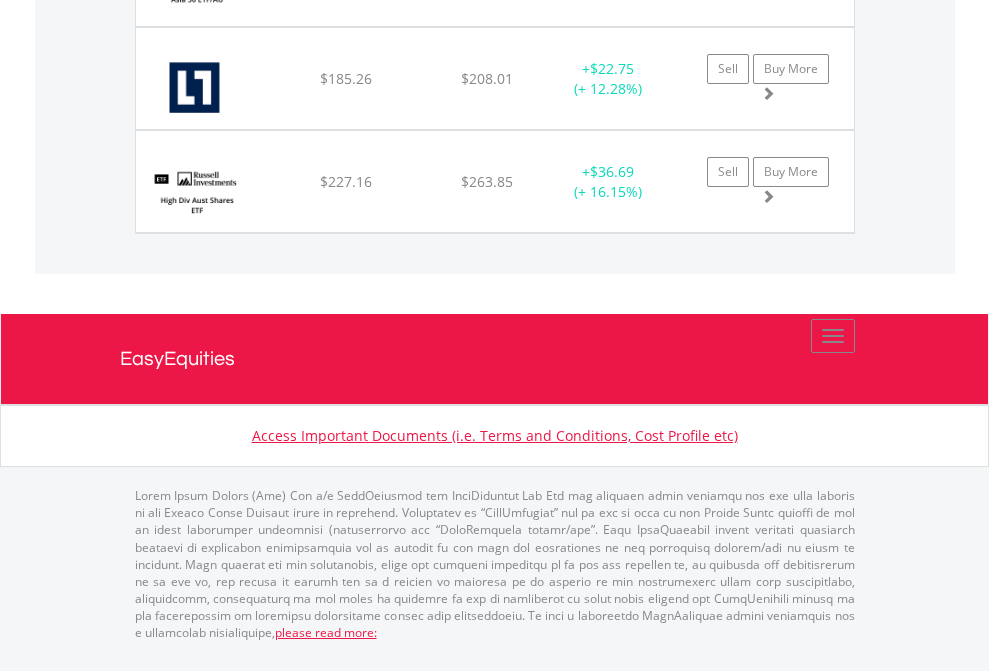 click on "EasyEquities EUR" at bounding box center [818, -1483] 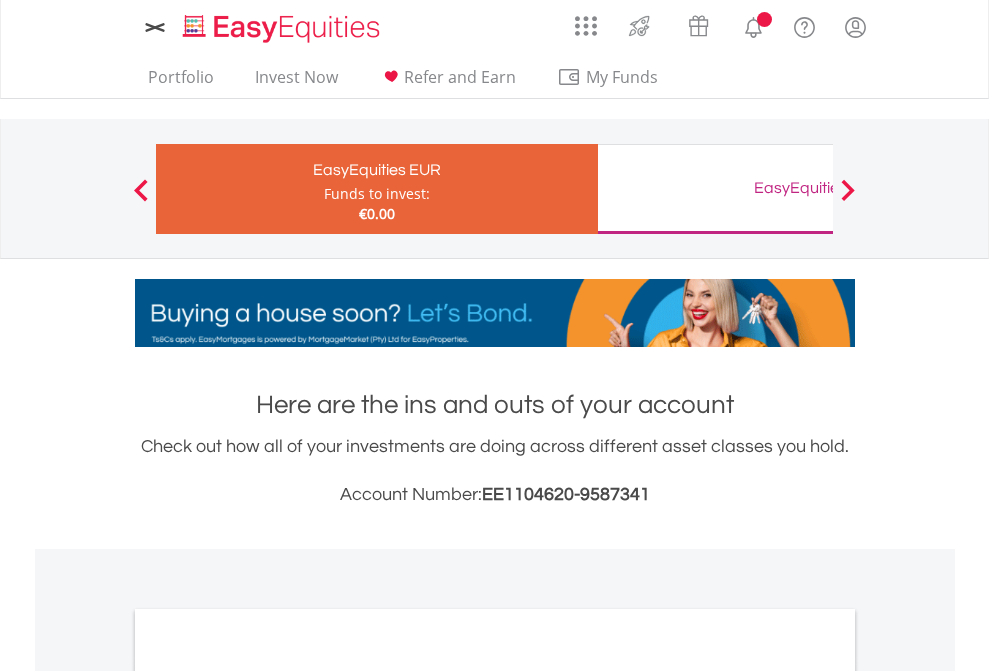 scroll, scrollTop: 0, scrollLeft: 0, axis: both 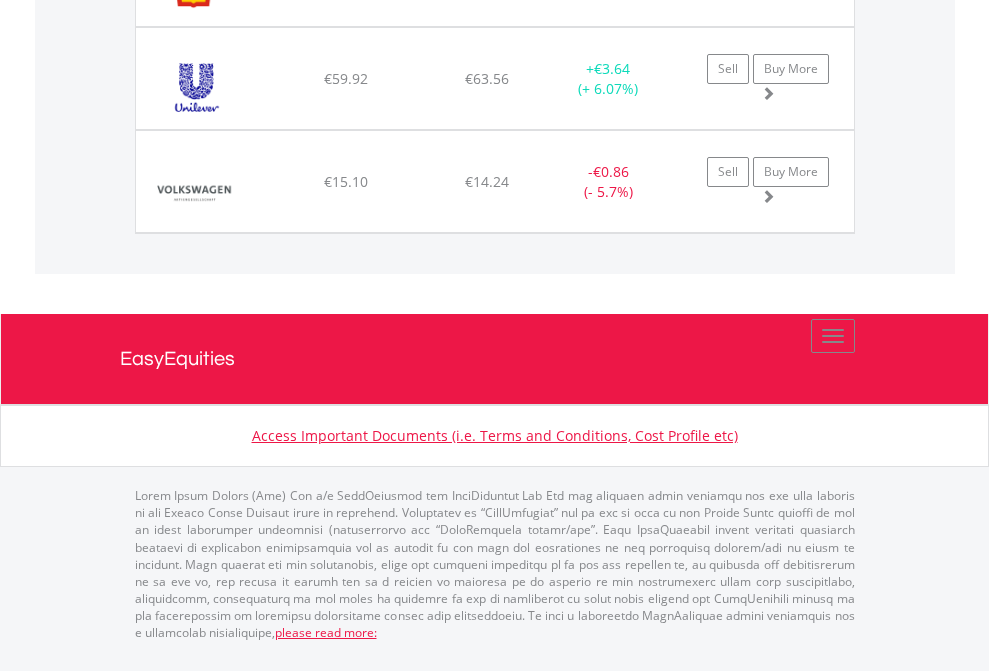 click on "EasyEquities GBP" at bounding box center (818, -1689) 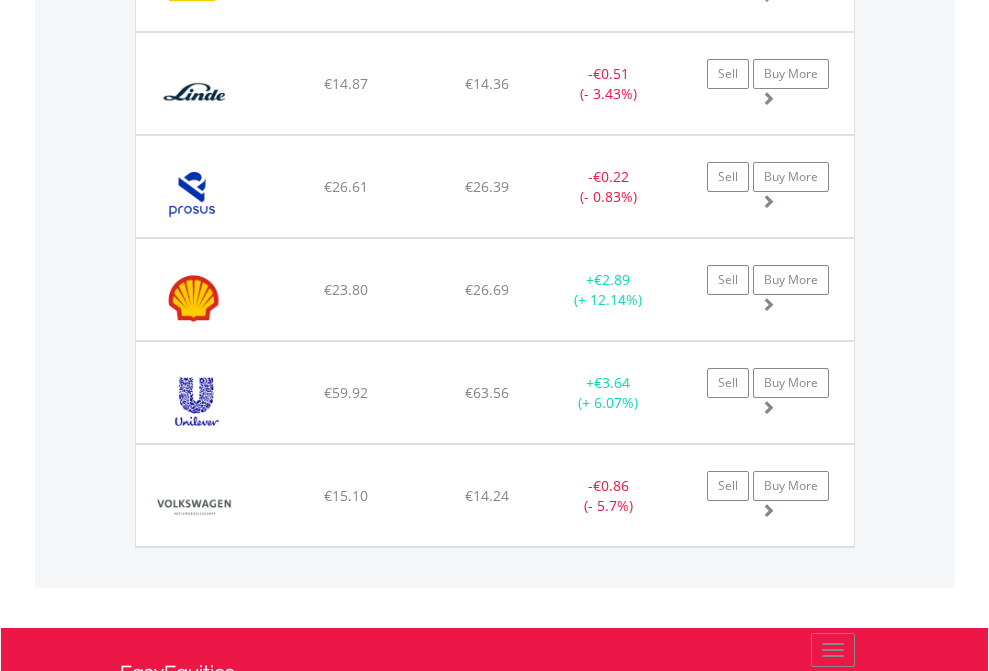 scroll, scrollTop: 144, scrollLeft: 0, axis: vertical 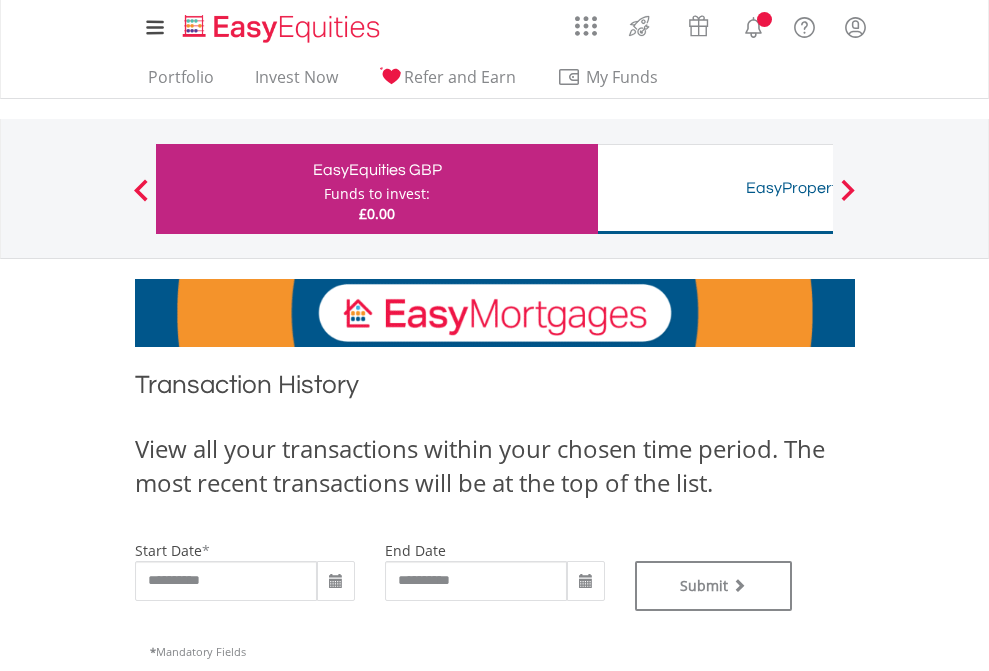 type on "**********" 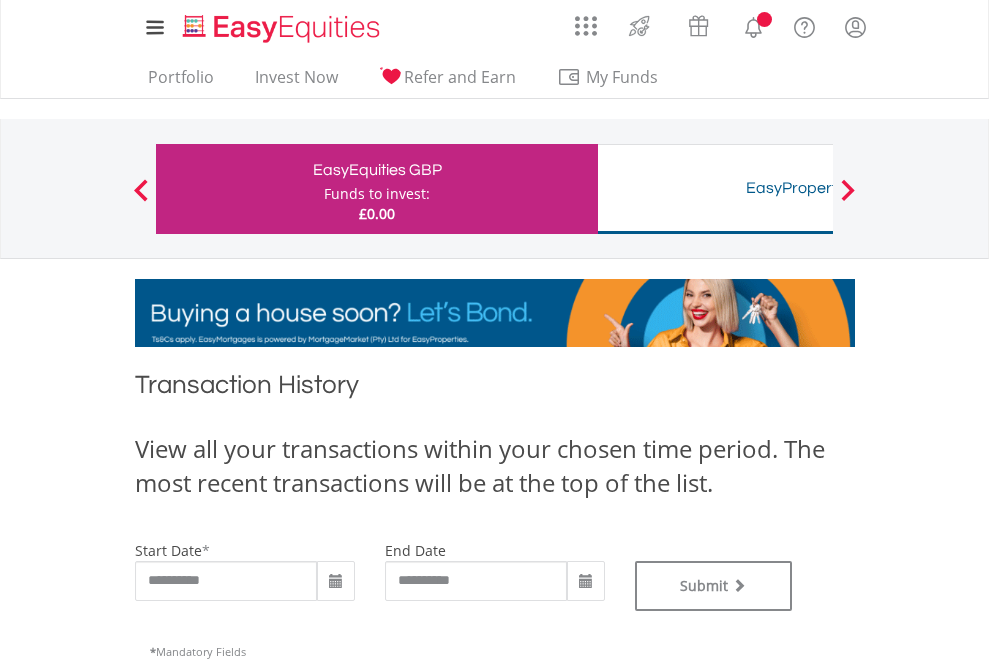 type on "**********" 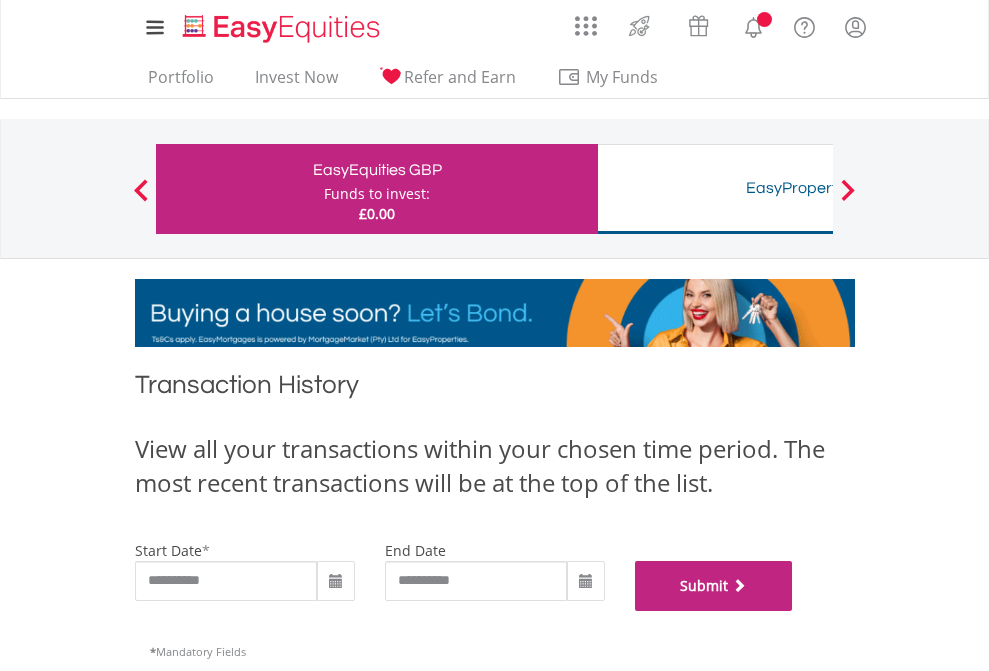 click on "Submit" at bounding box center [714, 586] 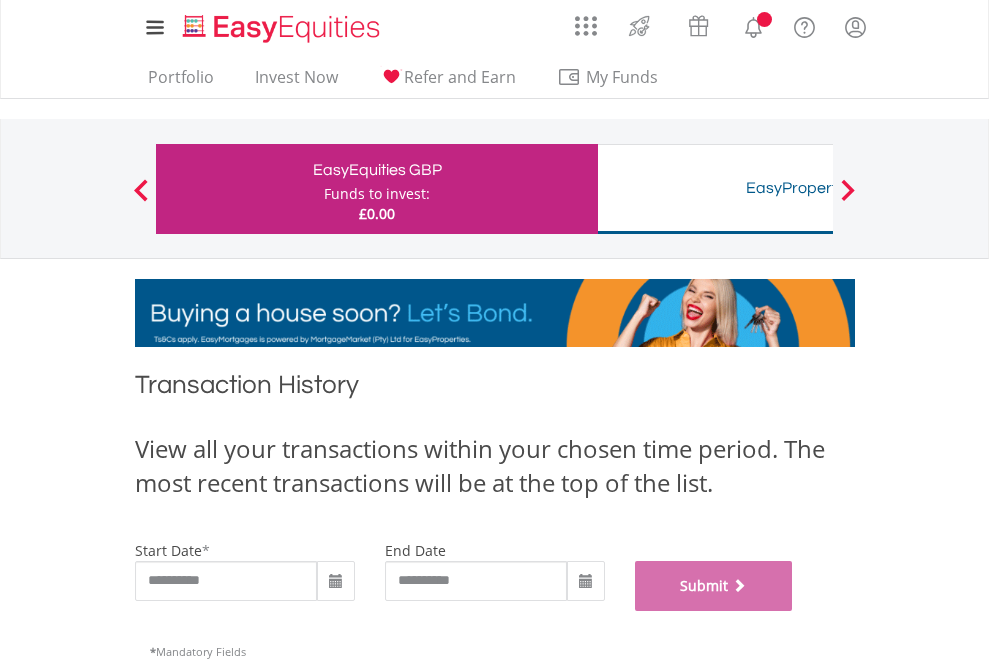 scroll, scrollTop: 811, scrollLeft: 0, axis: vertical 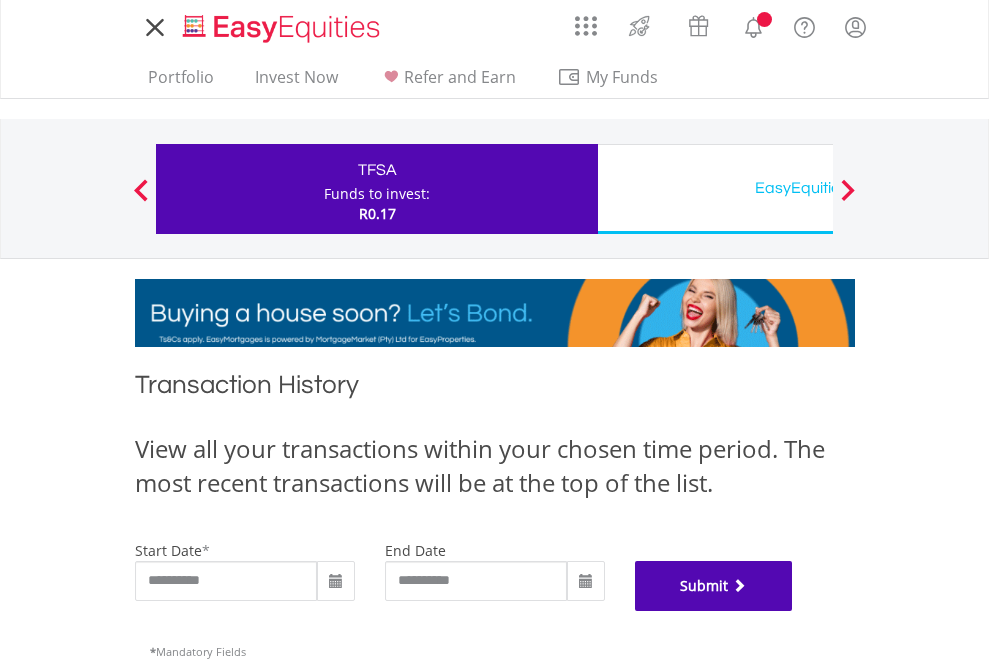 click on "Submit" at bounding box center [714, 586] 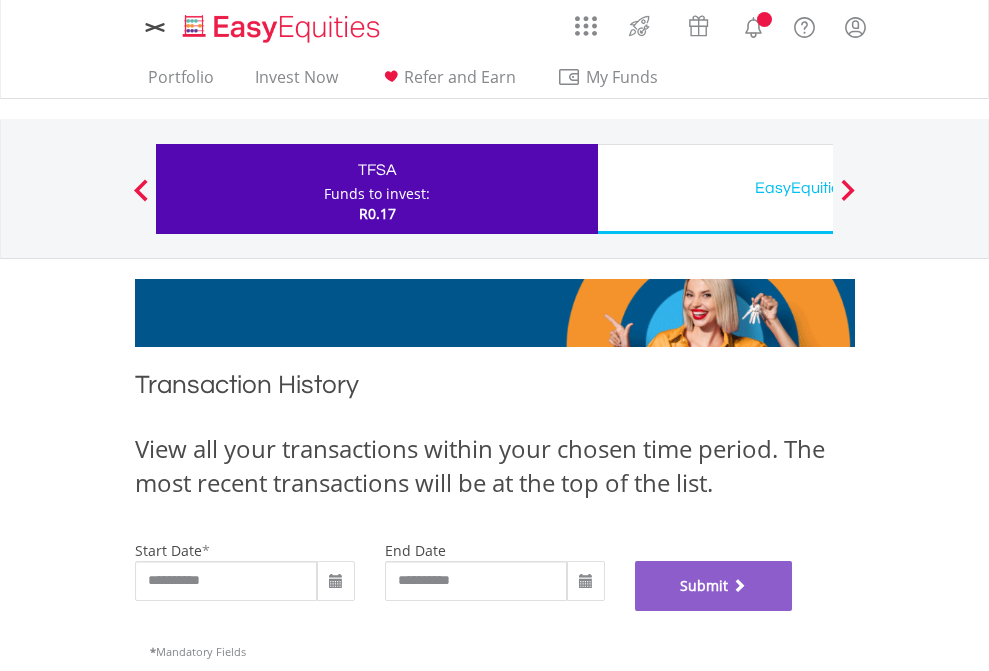 scroll, scrollTop: 811, scrollLeft: 0, axis: vertical 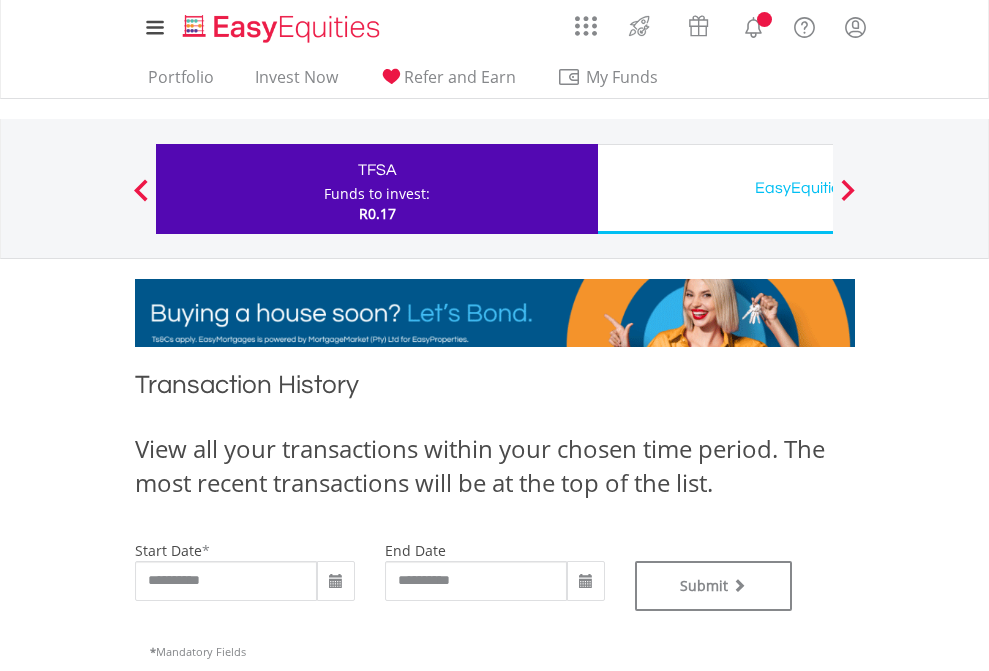 click on "EasyEquities USD" at bounding box center [818, 188] 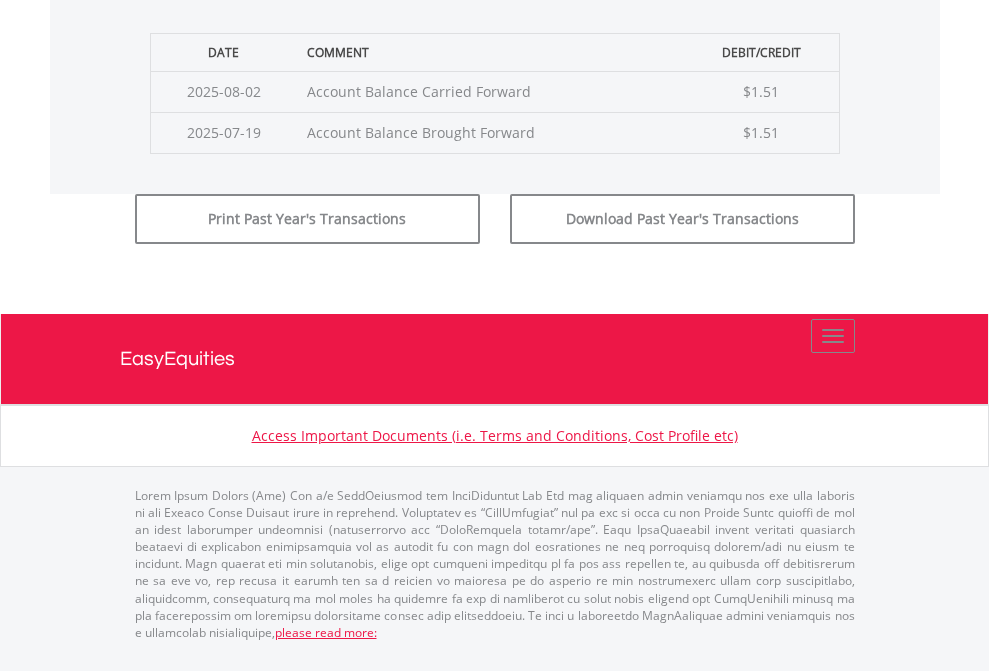click on "Submit" at bounding box center [714, -183] 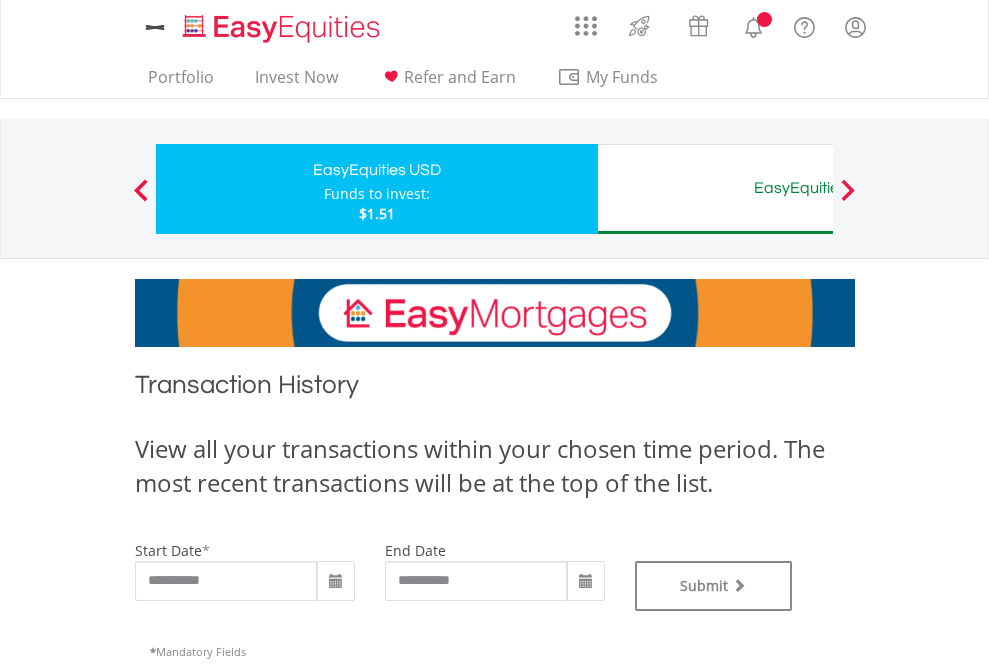 scroll, scrollTop: 0, scrollLeft: 0, axis: both 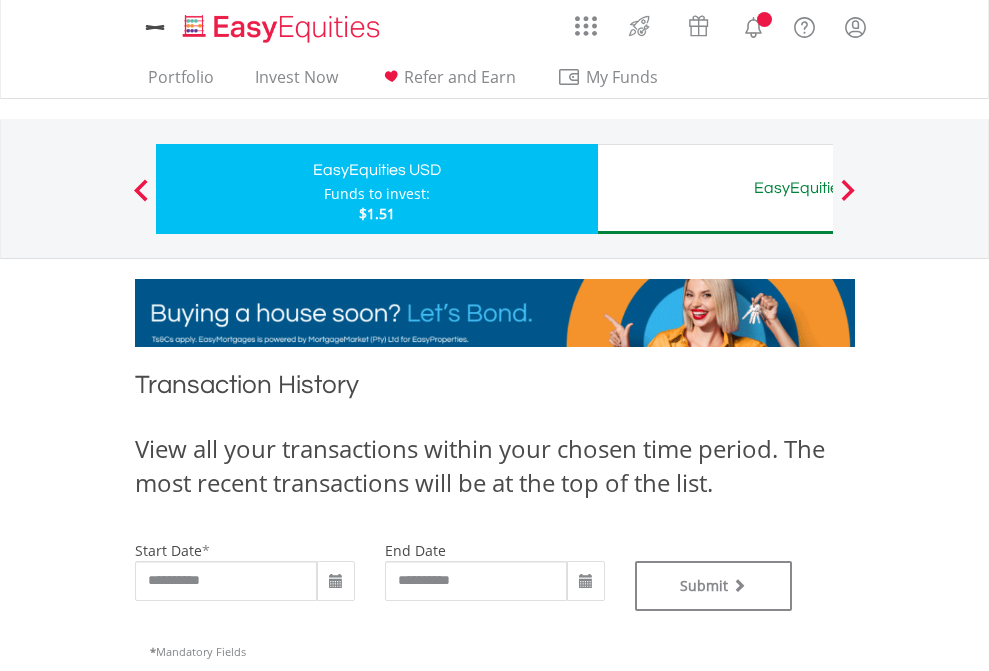 click on "EasyEquities AUD" at bounding box center [818, 188] 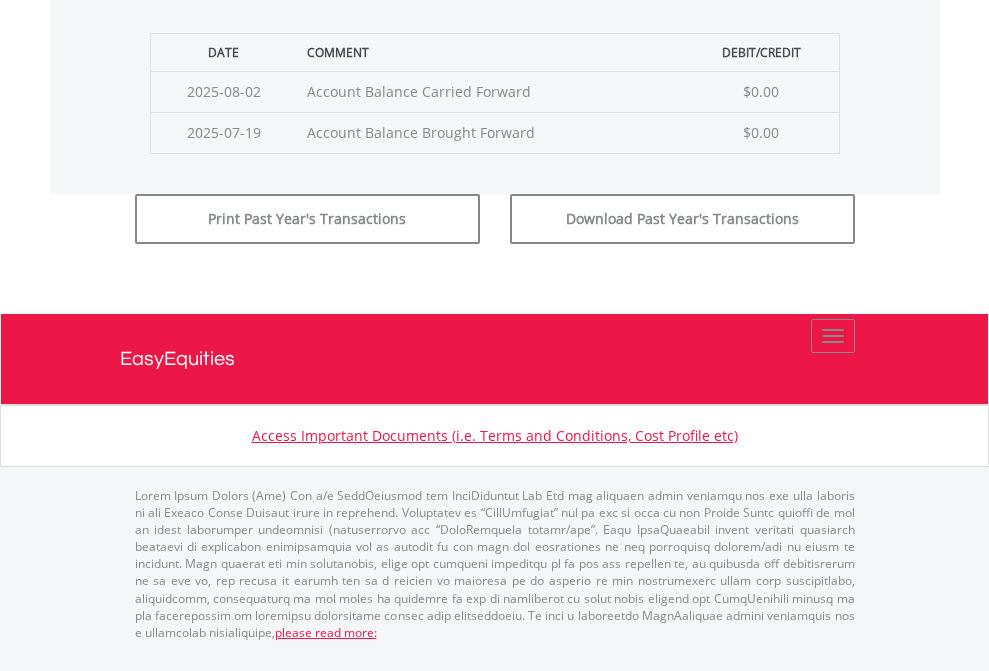 click on "Submit" at bounding box center (714, -183) 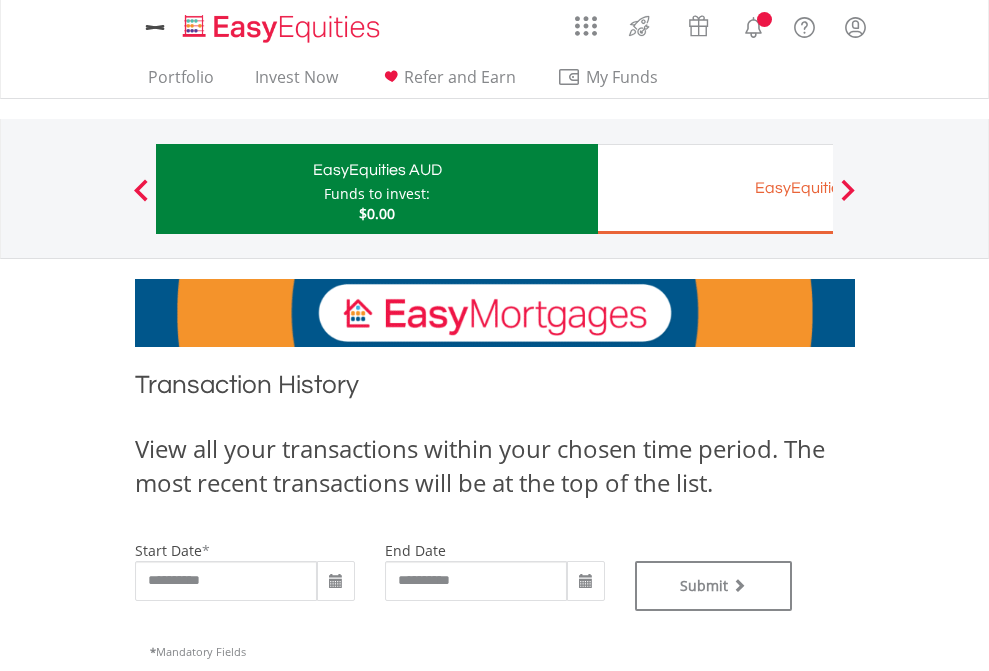scroll, scrollTop: 0, scrollLeft: 0, axis: both 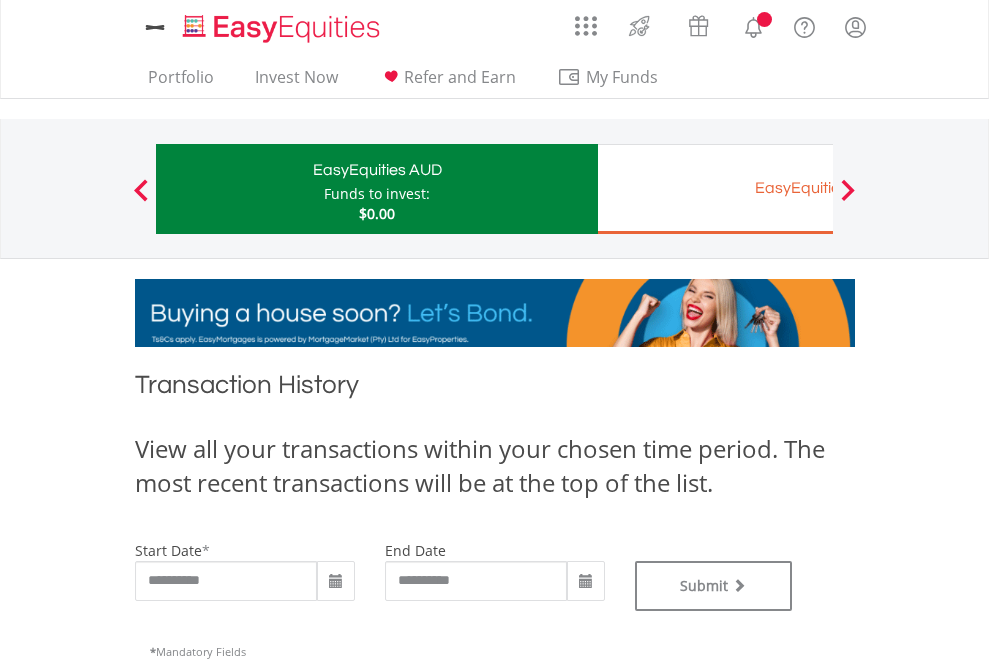 click on "EasyEquities EUR" at bounding box center [818, 188] 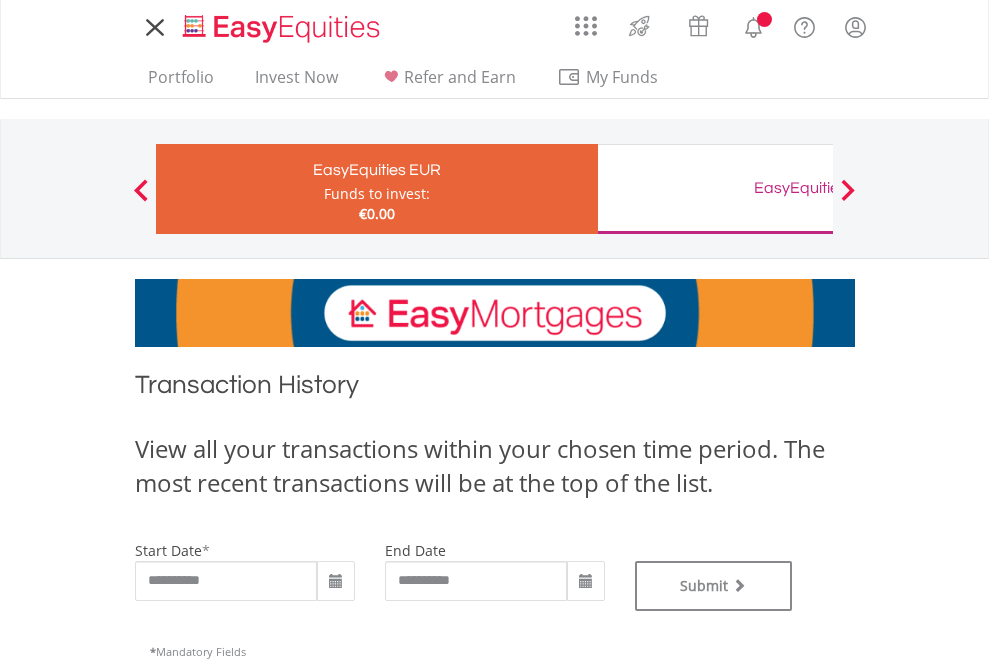 scroll, scrollTop: 0, scrollLeft: 0, axis: both 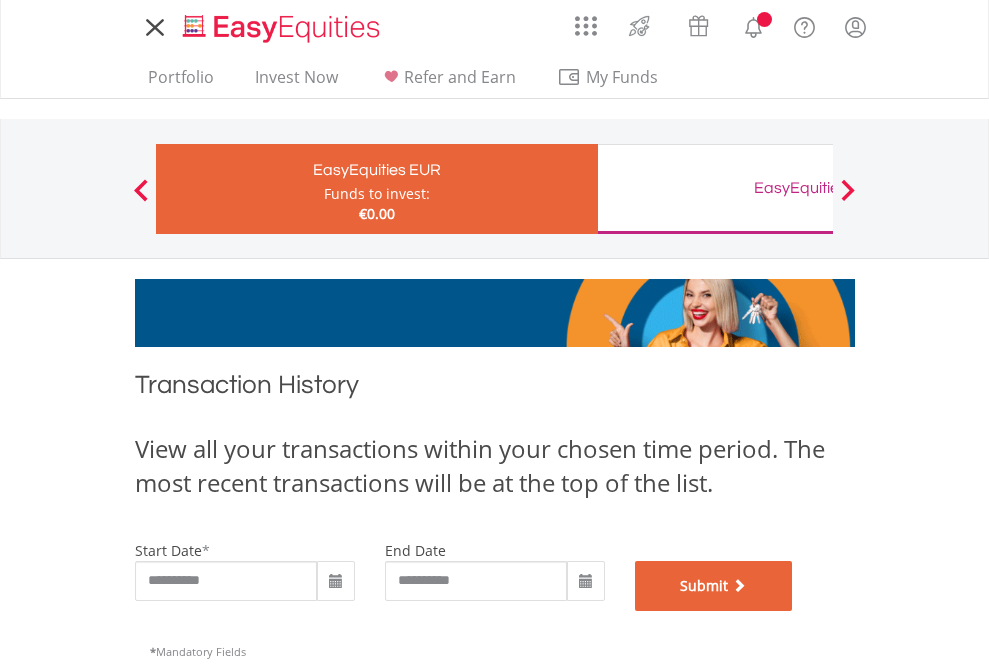 click on "Submit" at bounding box center (714, 586) 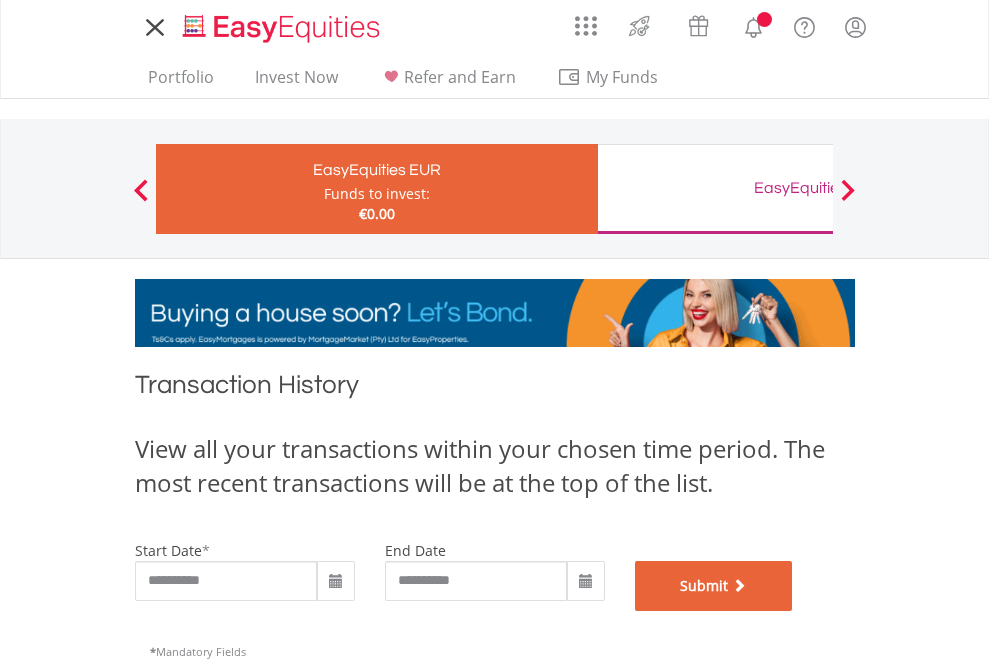 scroll, scrollTop: 811, scrollLeft: 0, axis: vertical 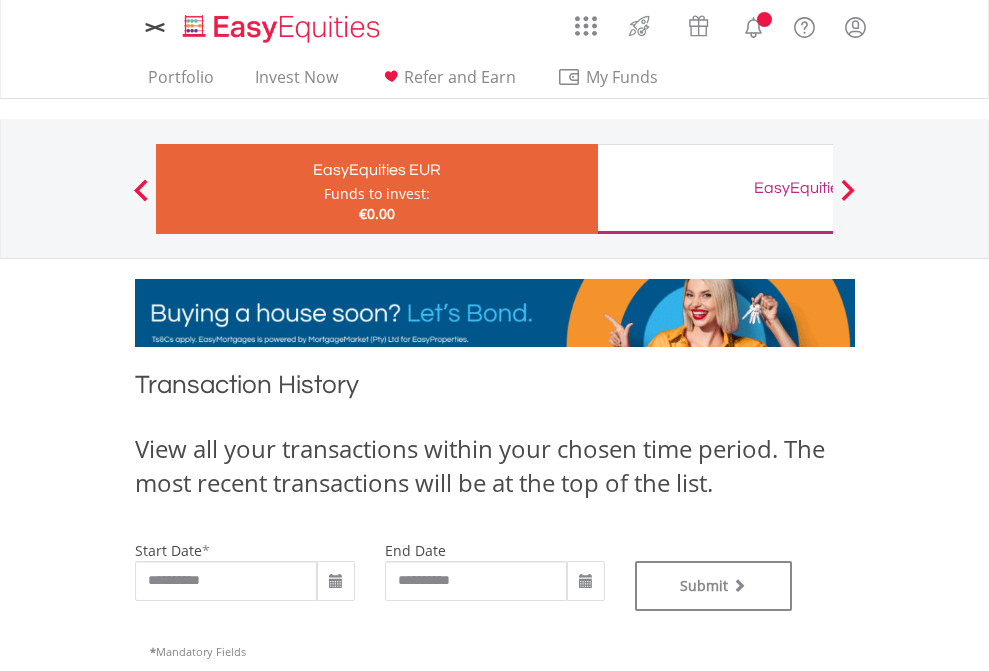 click on "EasyEquities GBP" at bounding box center [818, 188] 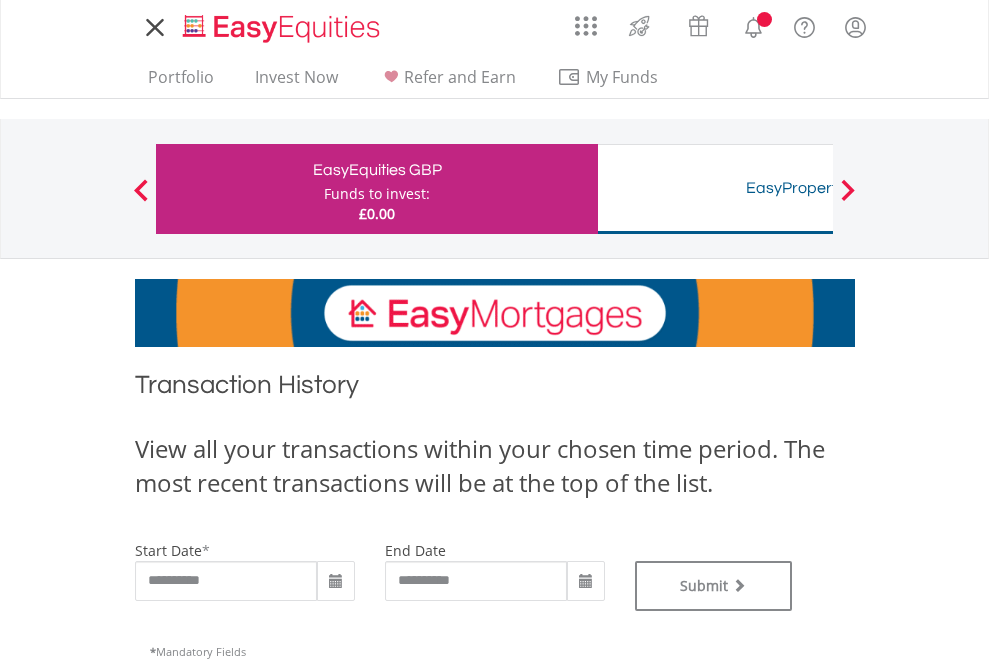 scroll, scrollTop: 0, scrollLeft: 0, axis: both 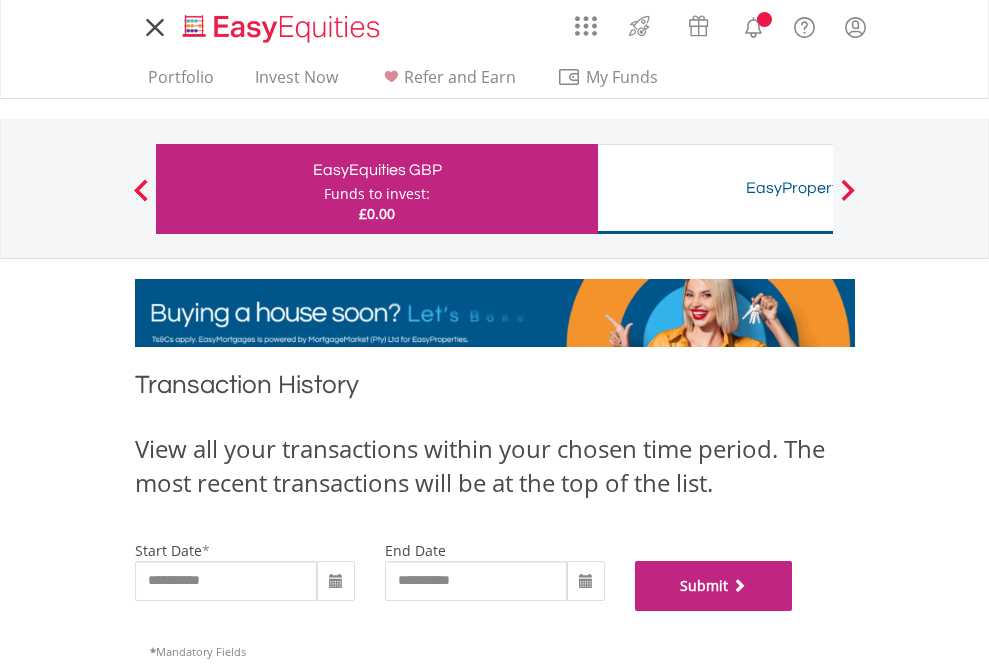 click on "Submit" at bounding box center [714, 586] 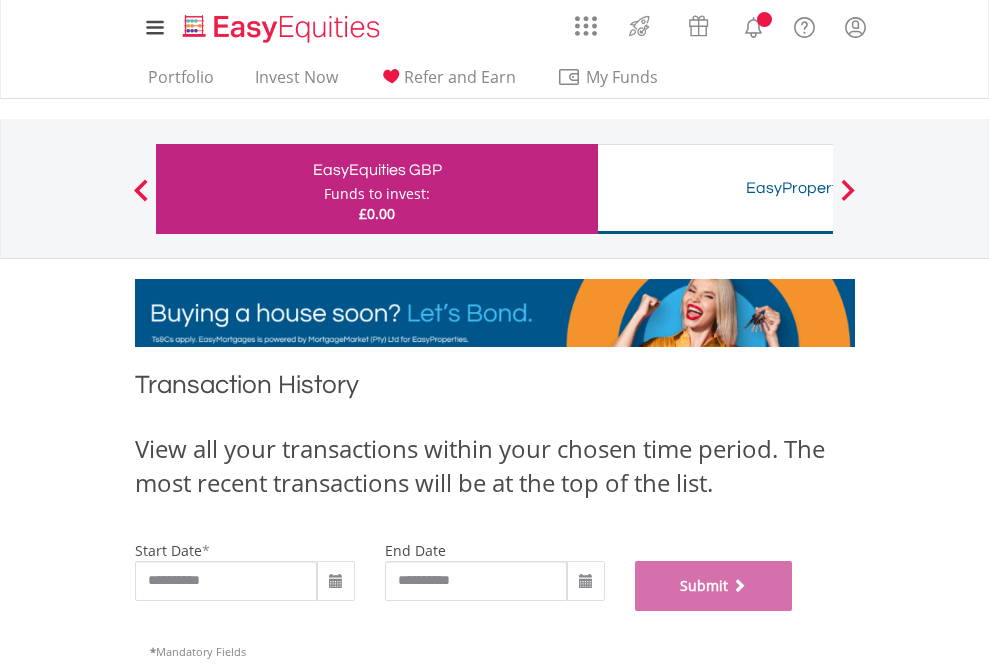 scroll, scrollTop: 811, scrollLeft: 0, axis: vertical 